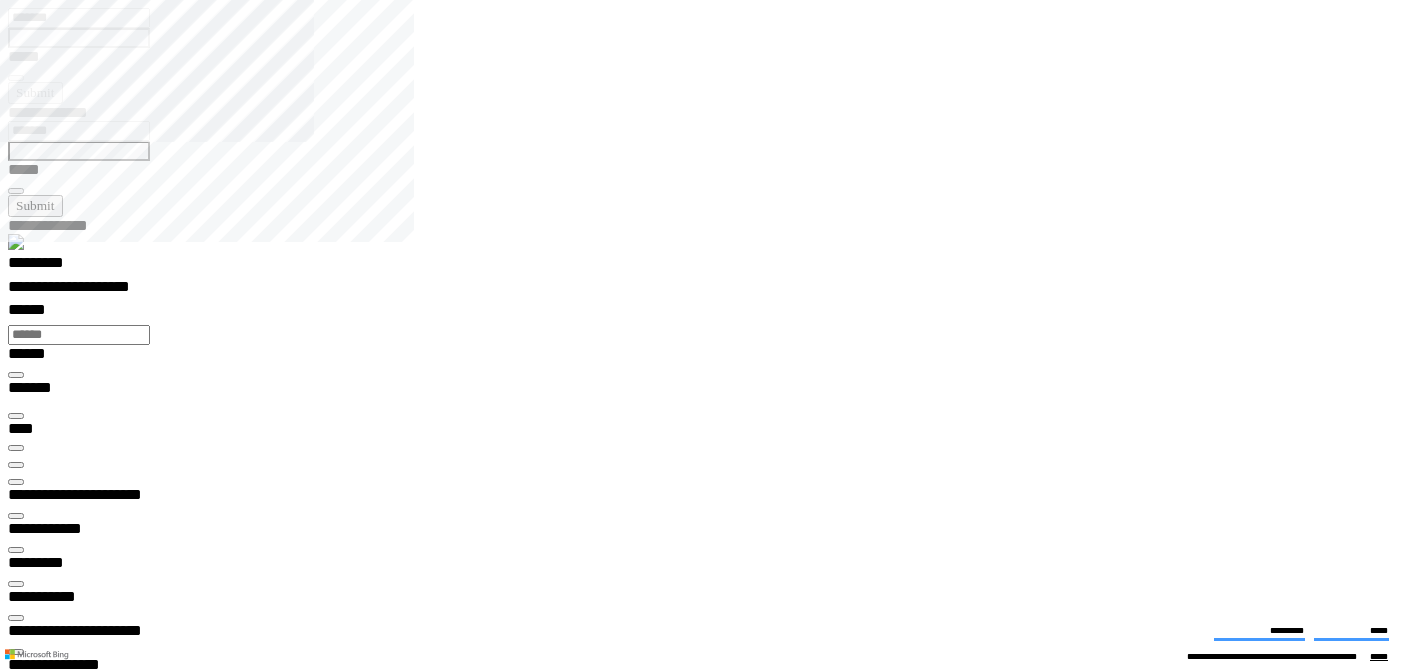 scroll, scrollTop: 0, scrollLeft: 0, axis: both 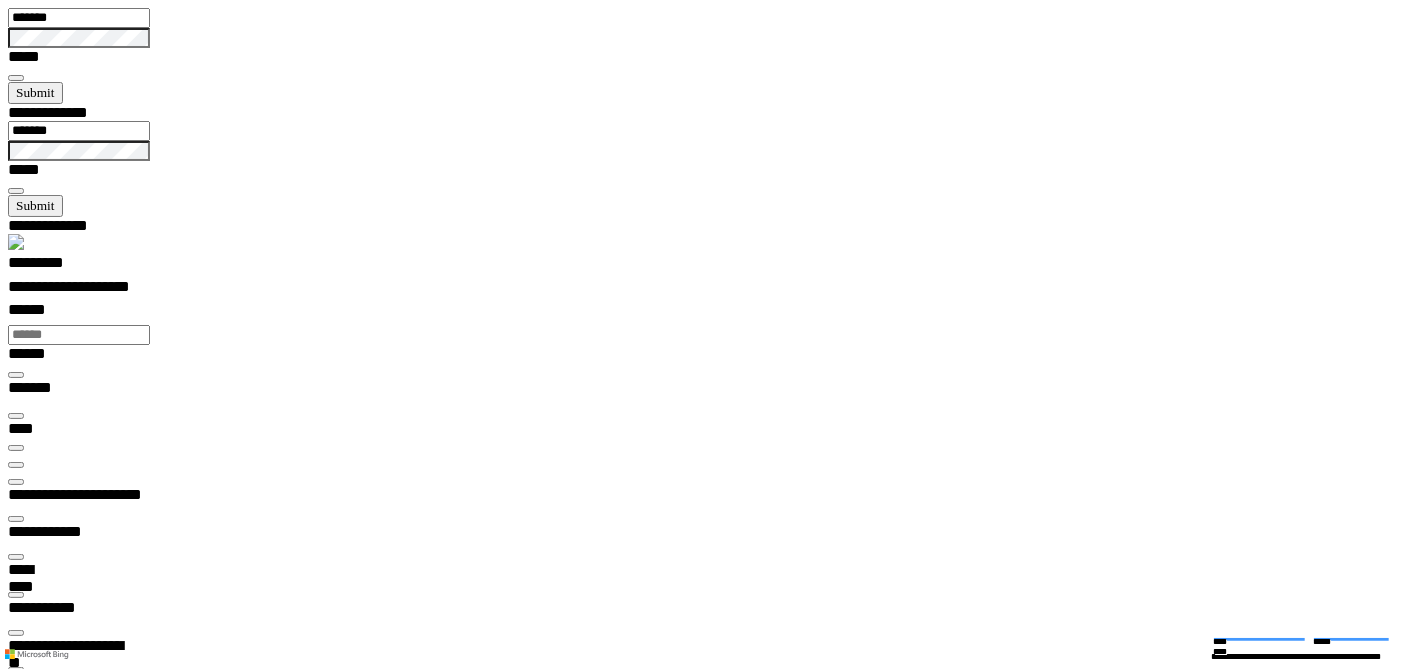 click at bounding box center [16, 482] 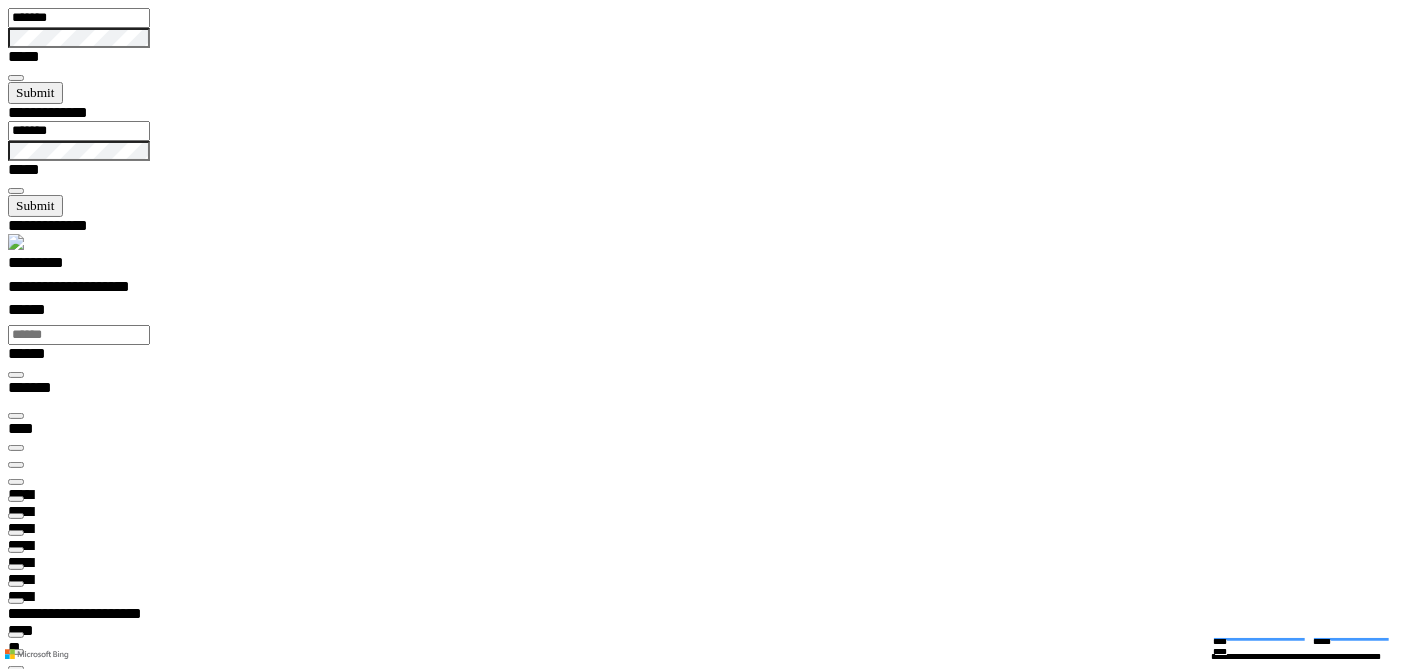 click on "**" at bounding box center (714, 34408) 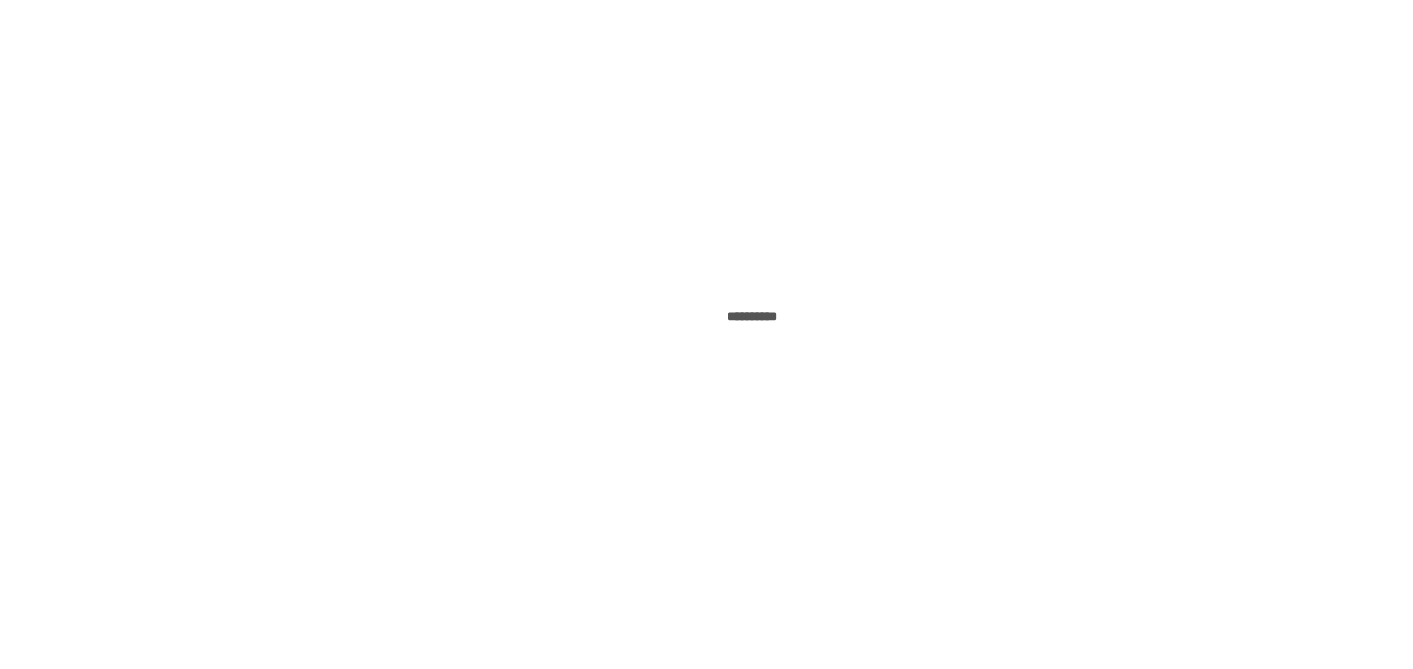 scroll, scrollTop: 0, scrollLeft: 0, axis: both 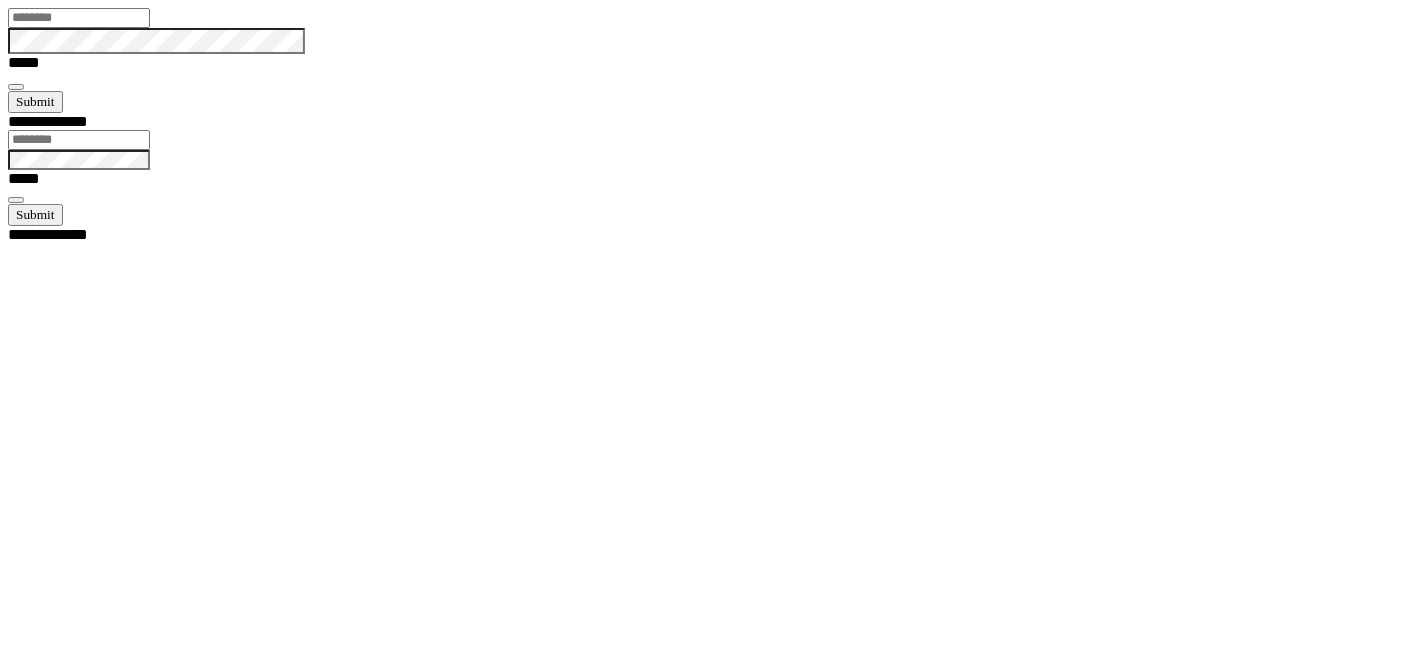 type on "*******" 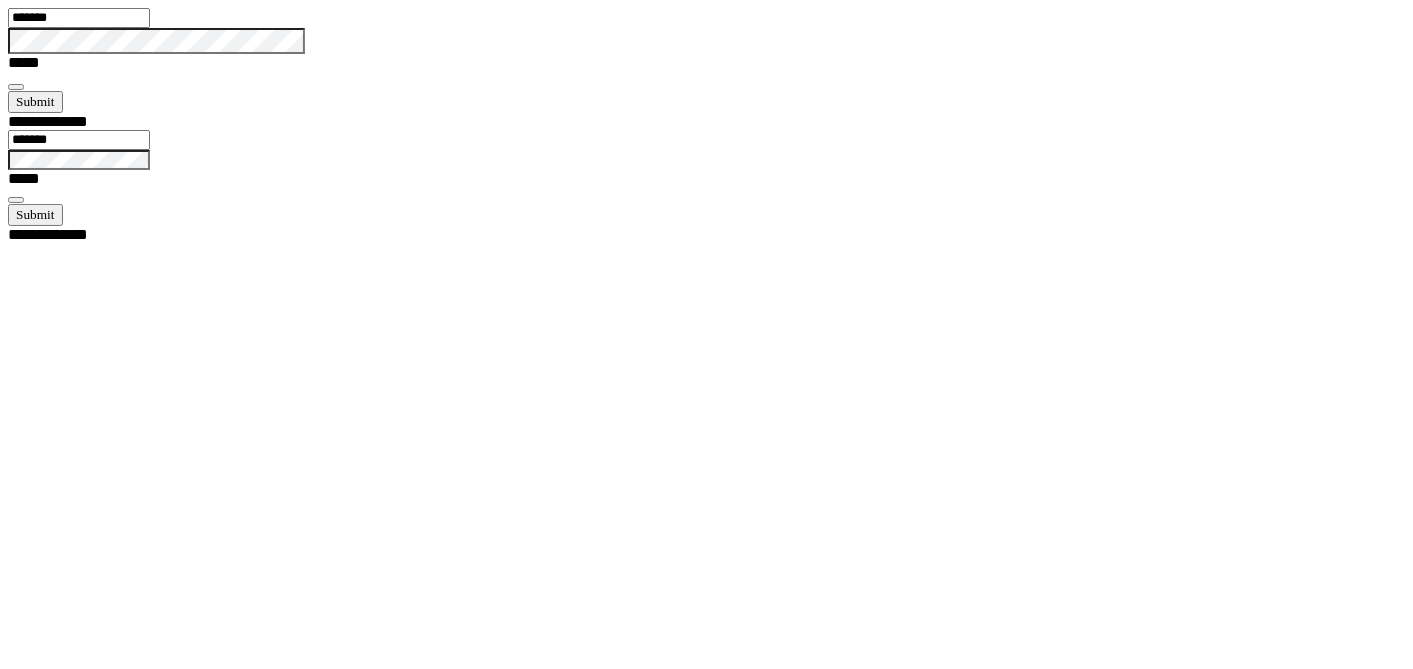 click at bounding box center (16, 87) 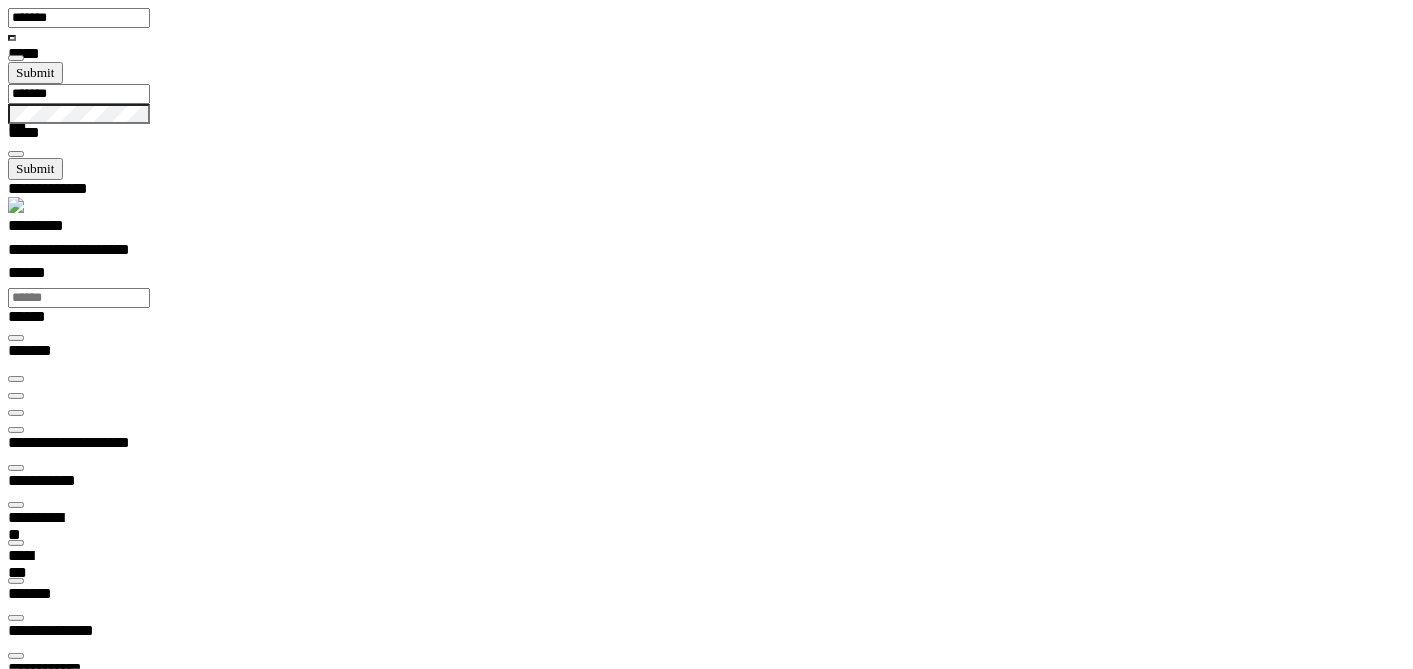 scroll, scrollTop: 99969, scrollLeft: 99935, axis: both 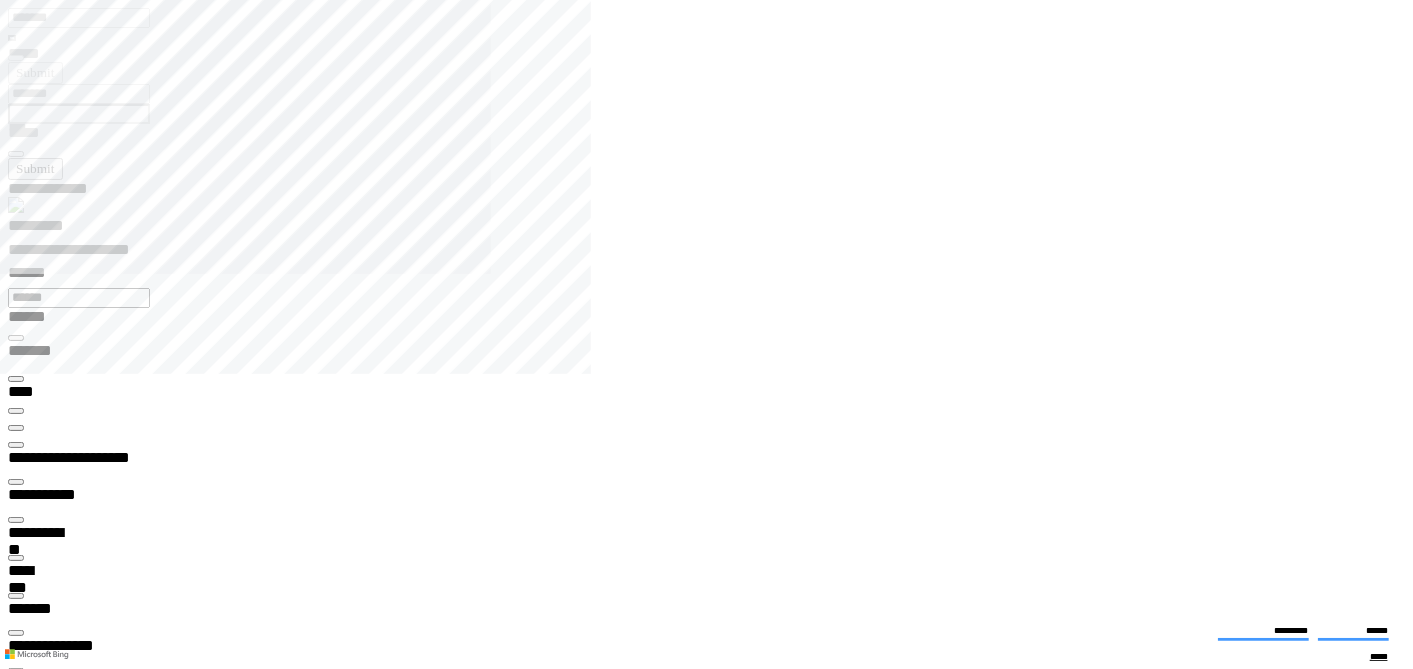 type on "**********" 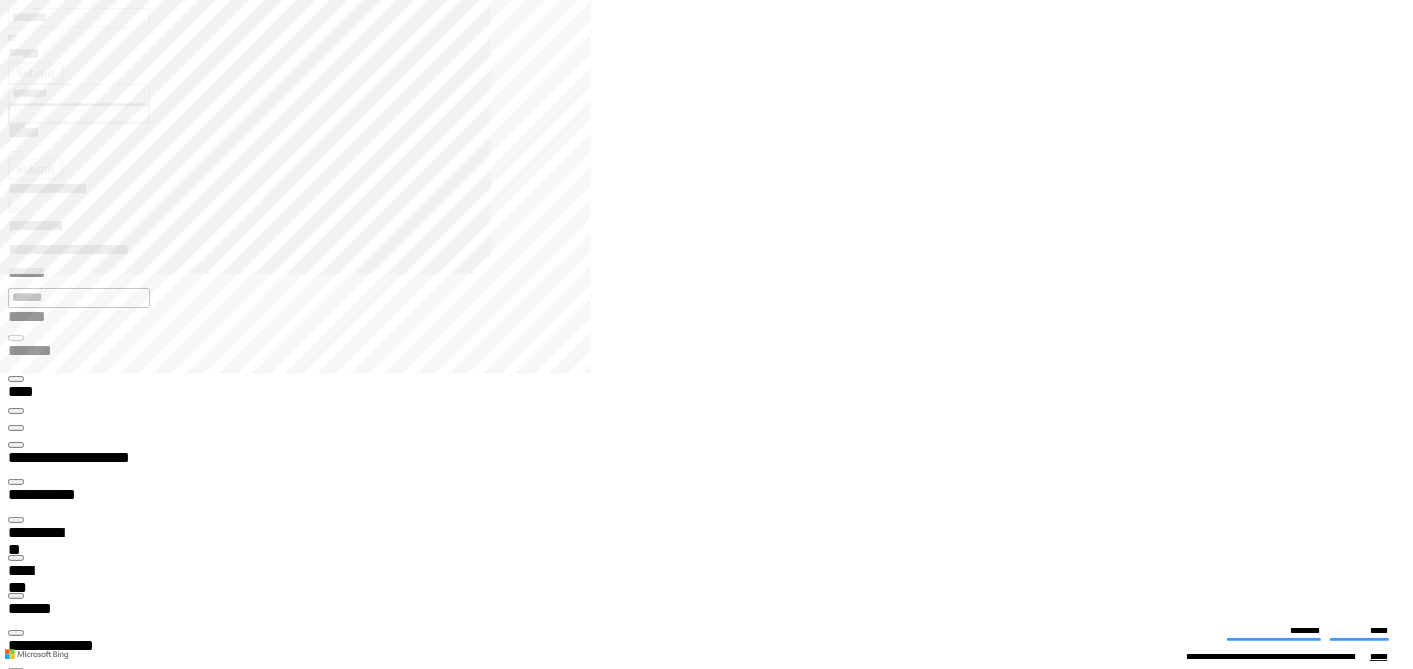 click 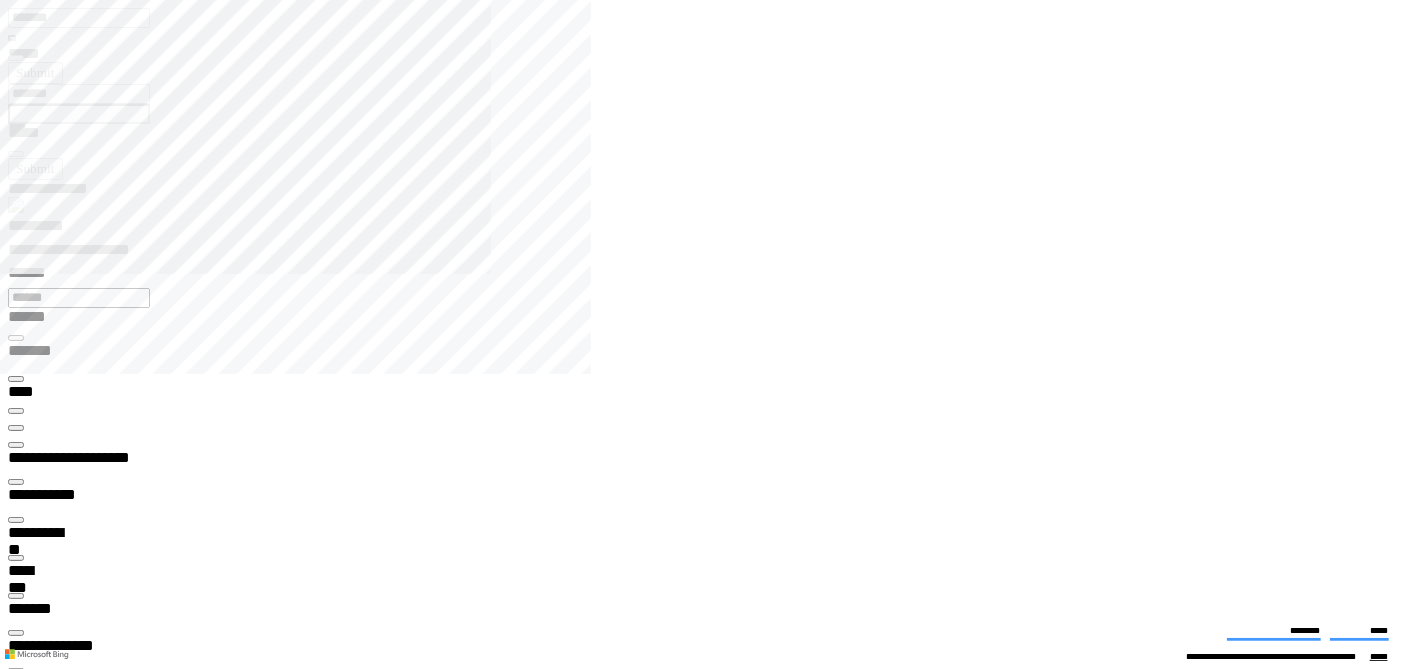 click on "**********" 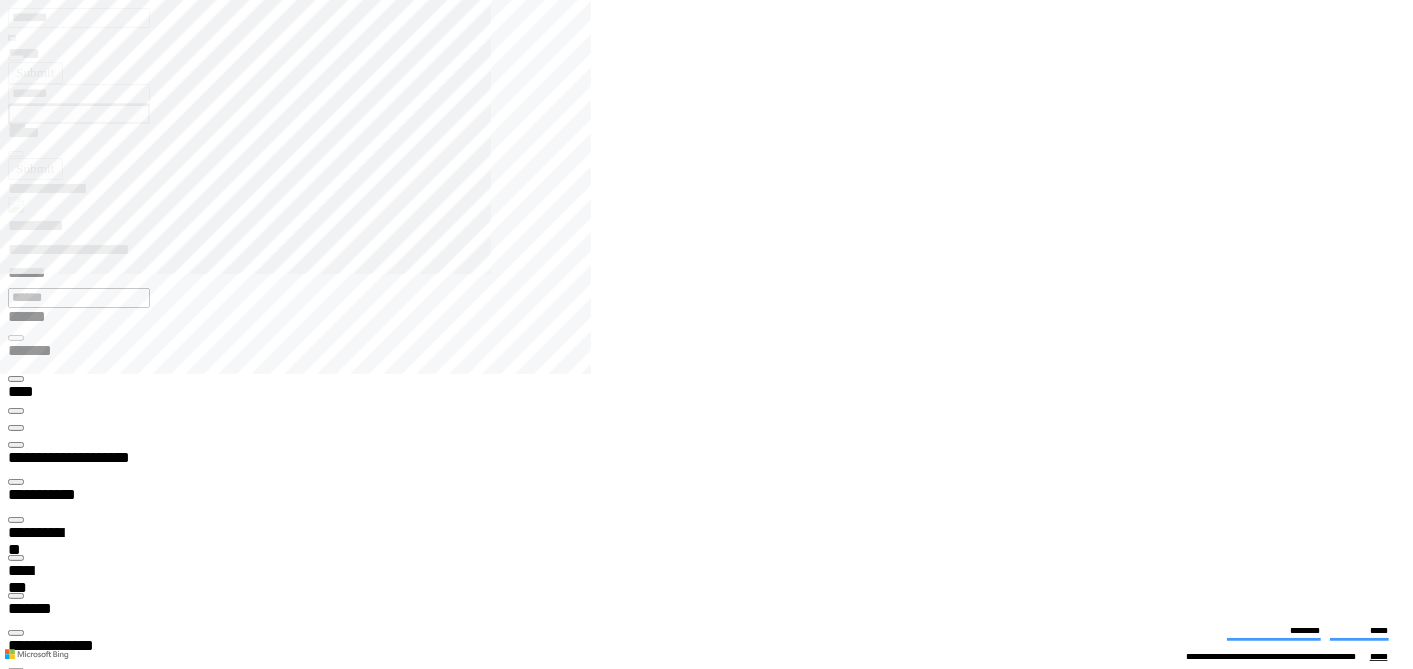 click 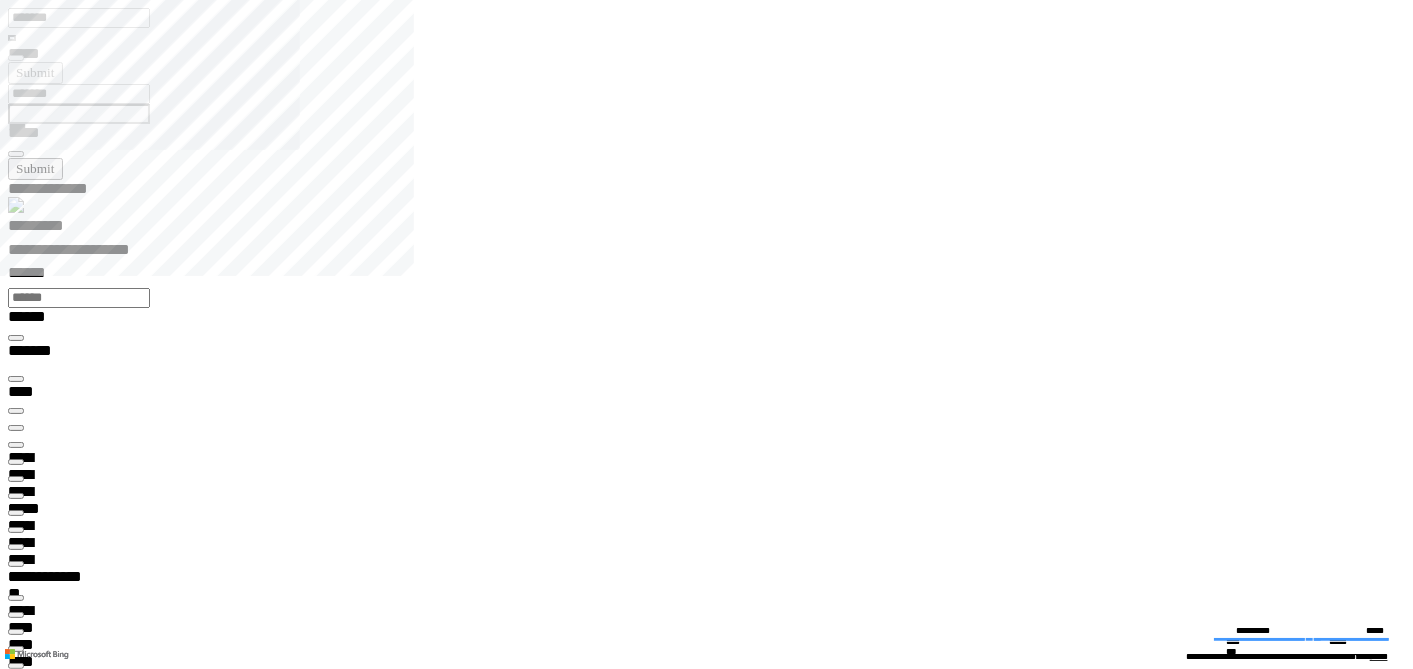 type on "*******" 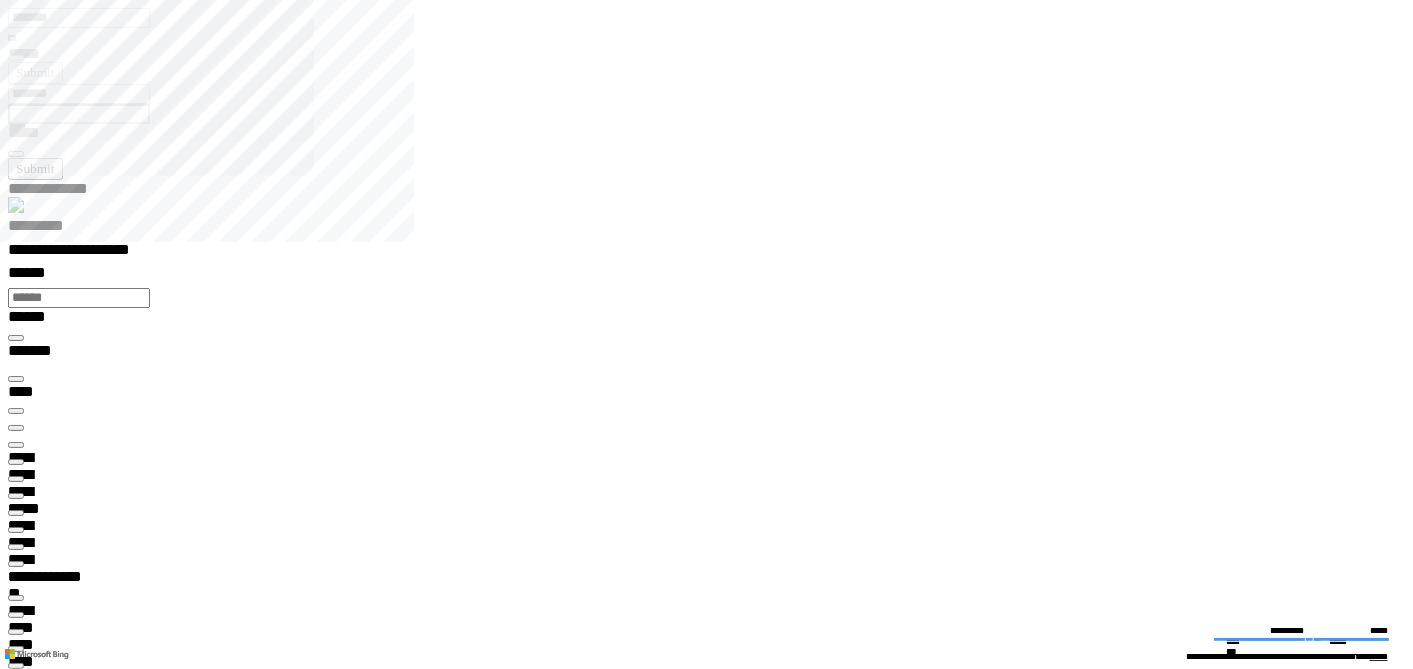 click at bounding box center (16, 9109) 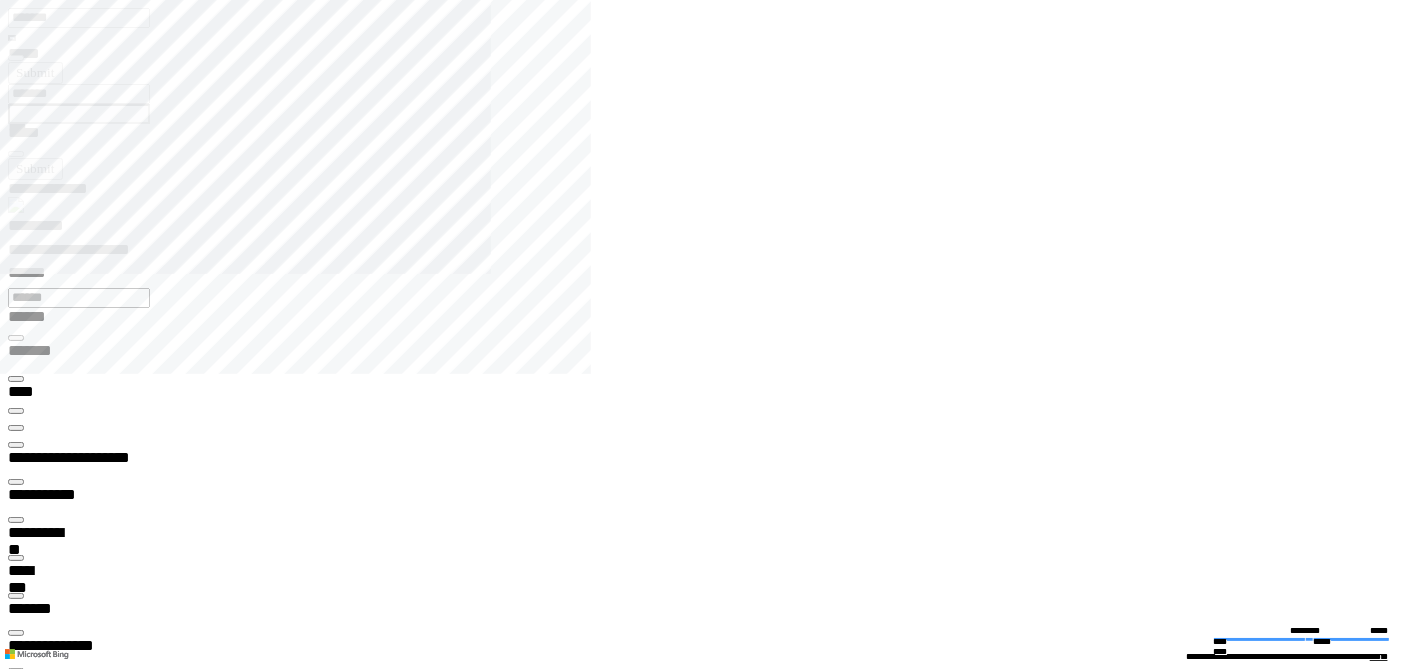 click at bounding box center (16, 445) 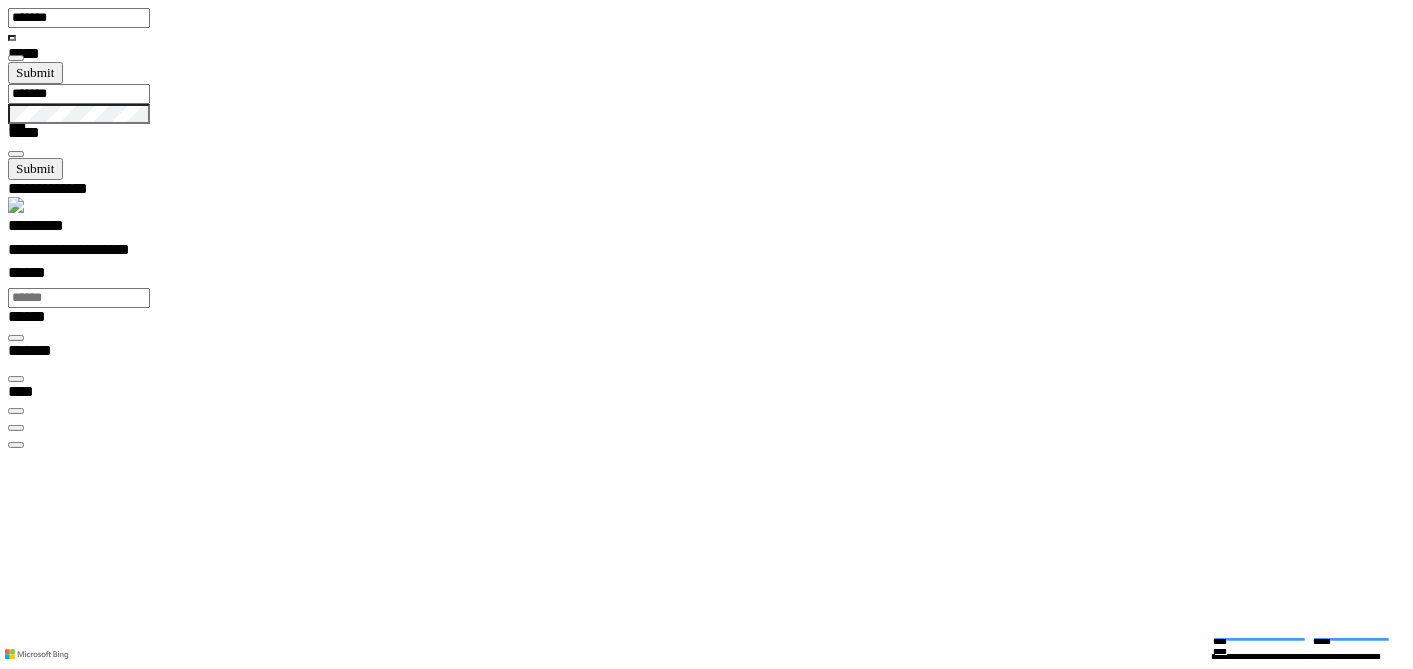 scroll, scrollTop: 99435, scrollLeft: 99800, axis: both 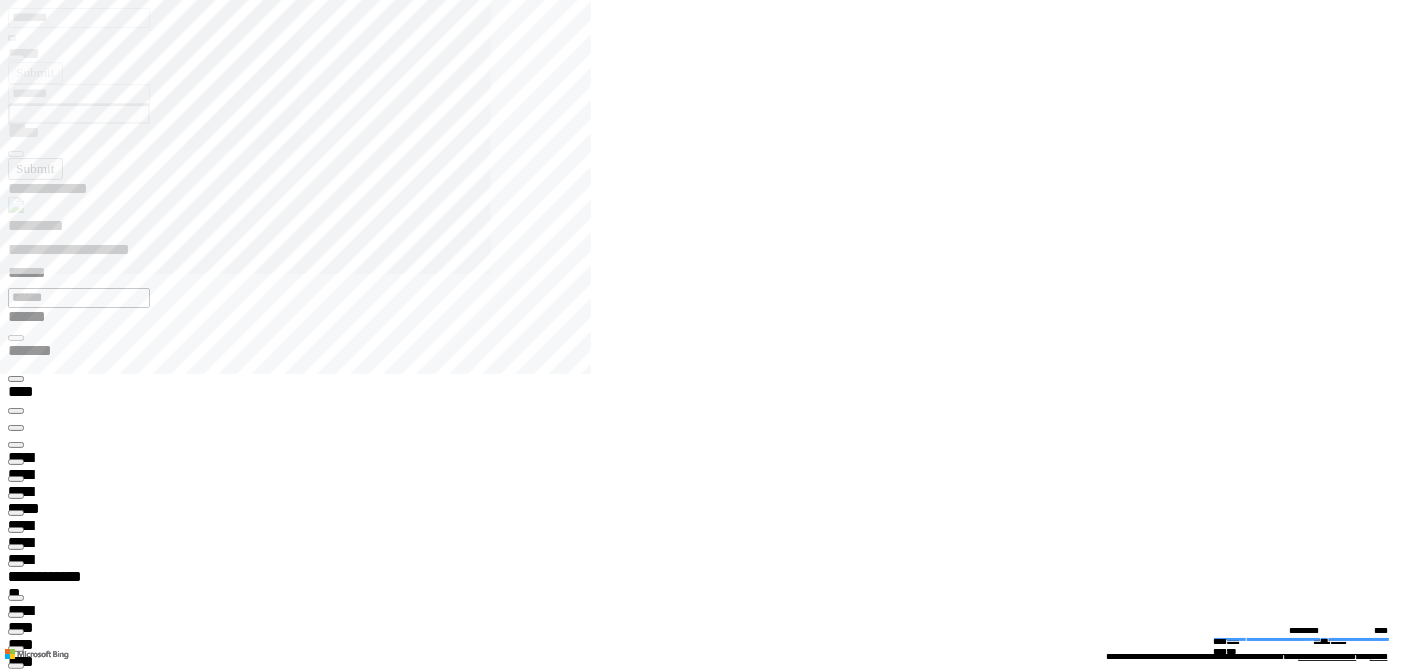 click at bounding box center [16, 15137] 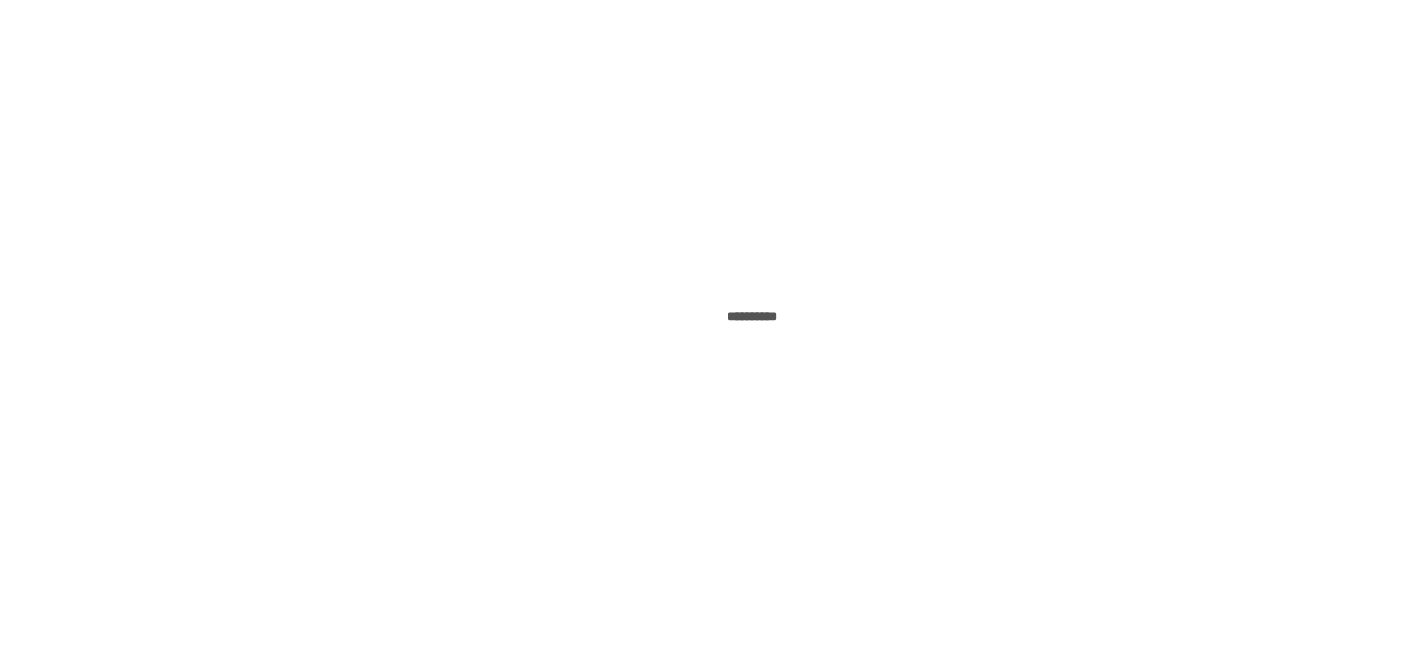 scroll, scrollTop: 0, scrollLeft: 0, axis: both 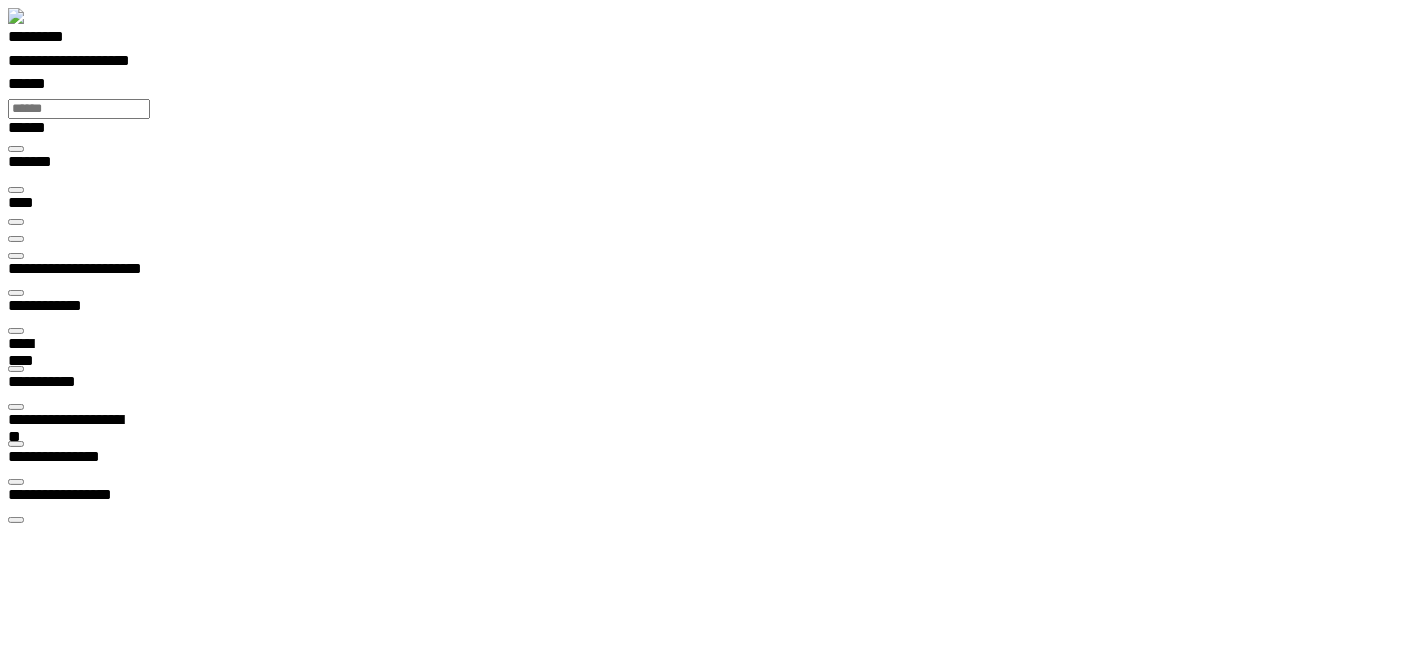 click at bounding box center [33, 8044] 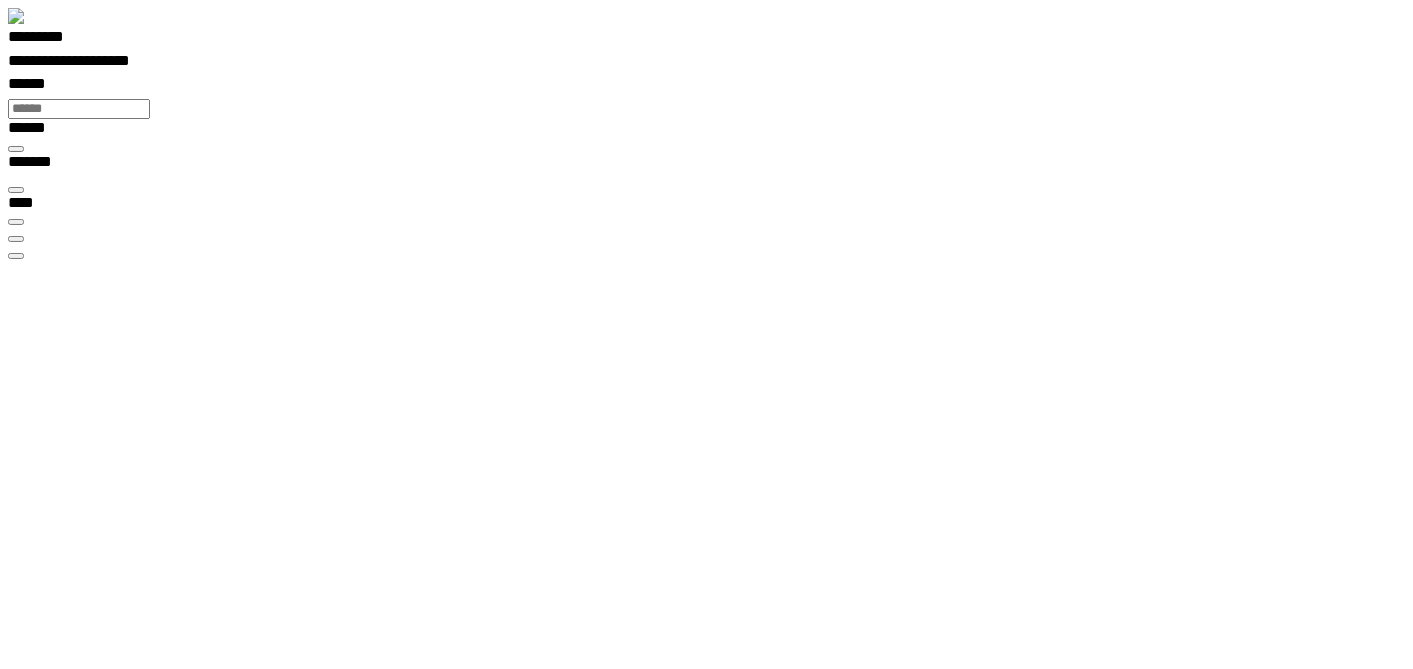 scroll, scrollTop: 99971, scrollLeft: 99870, axis: both 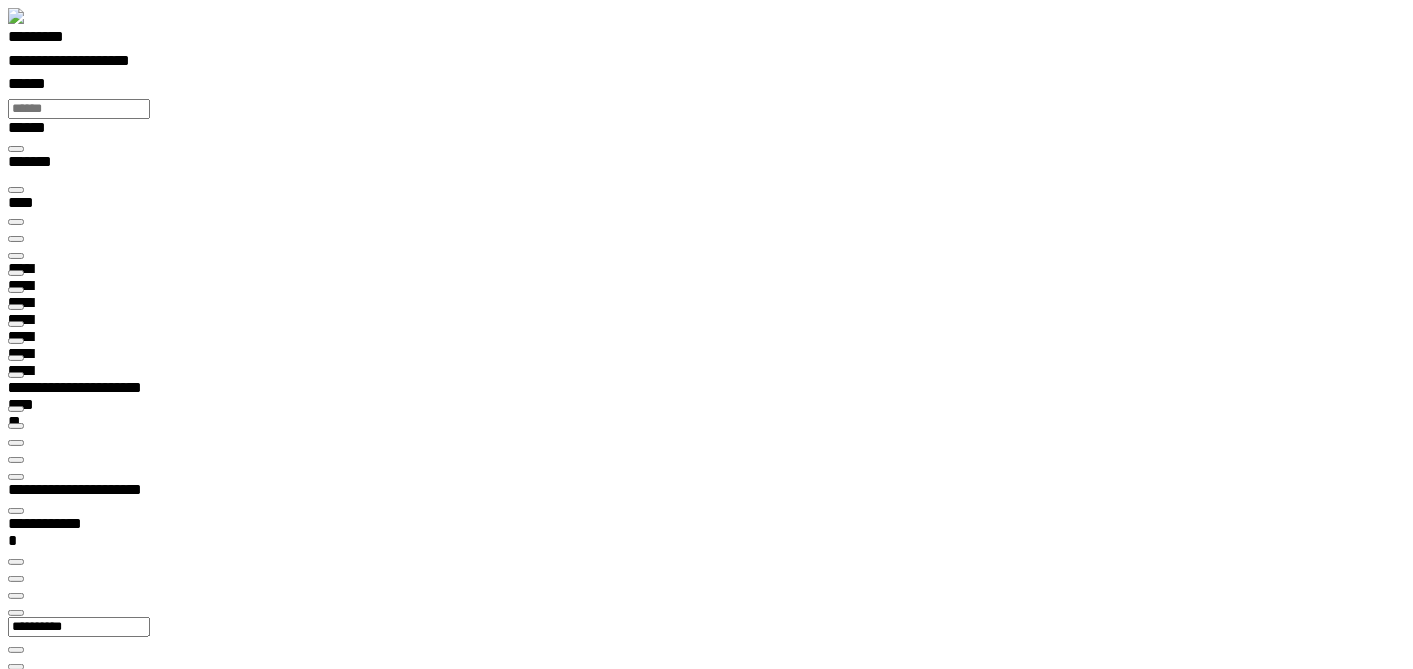 type on "****" 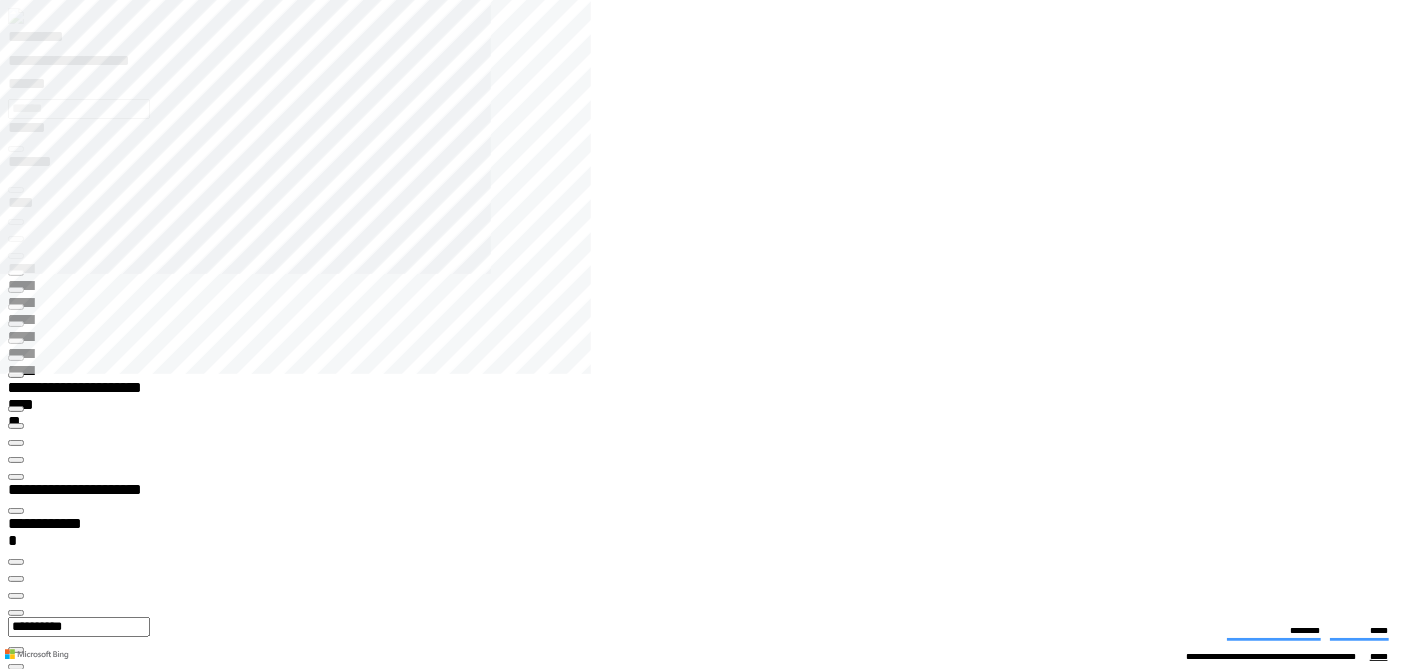 click 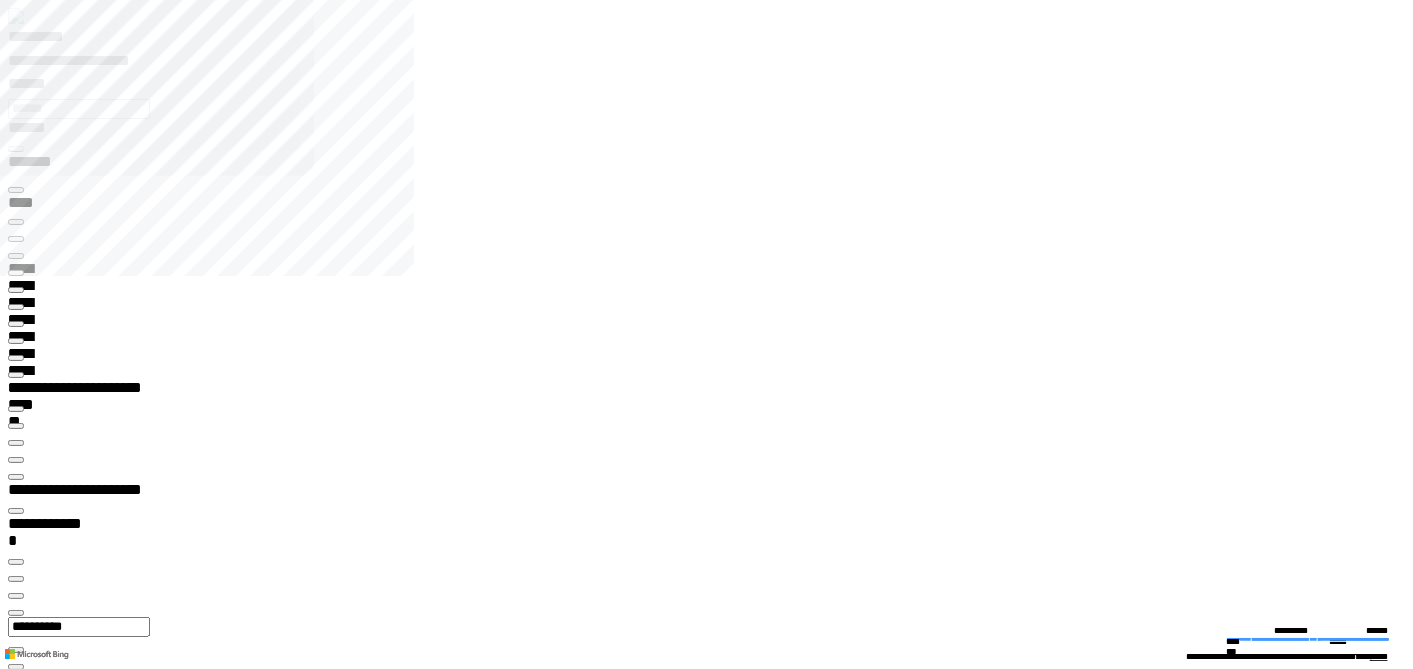 type on "*******" 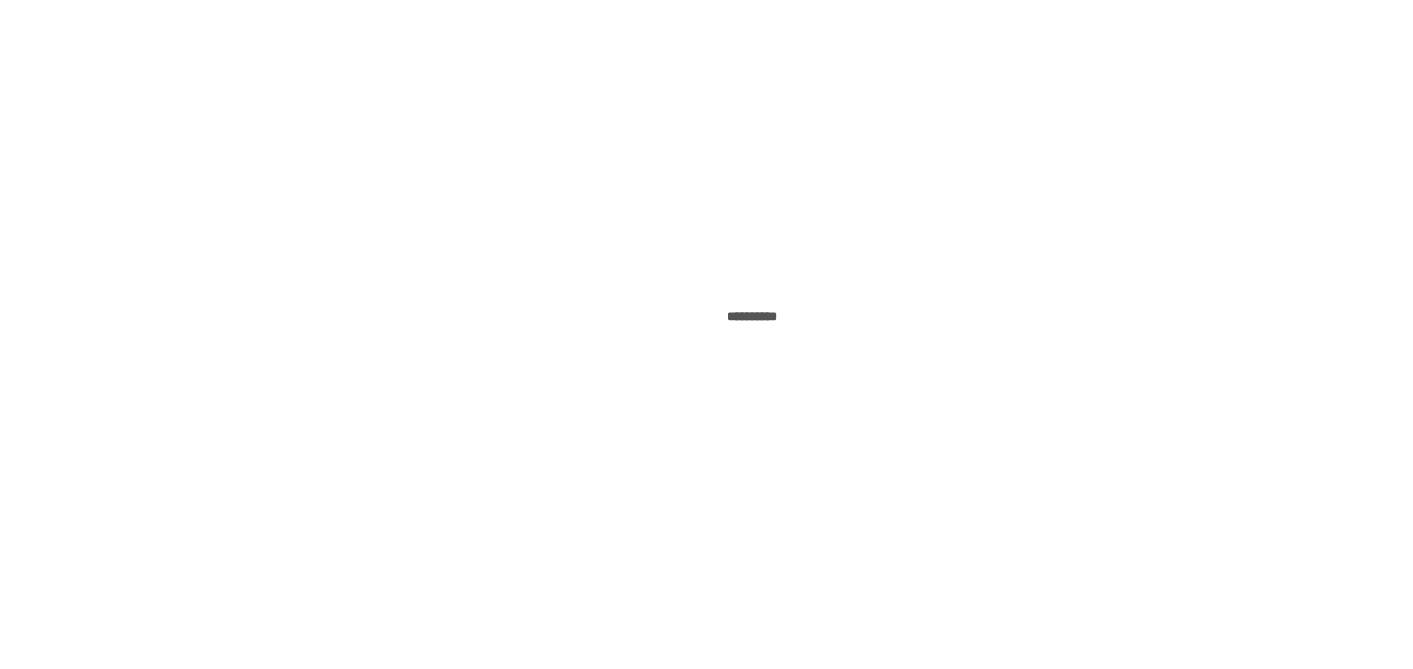 scroll, scrollTop: 0, scrollLeft: 0, axis: both 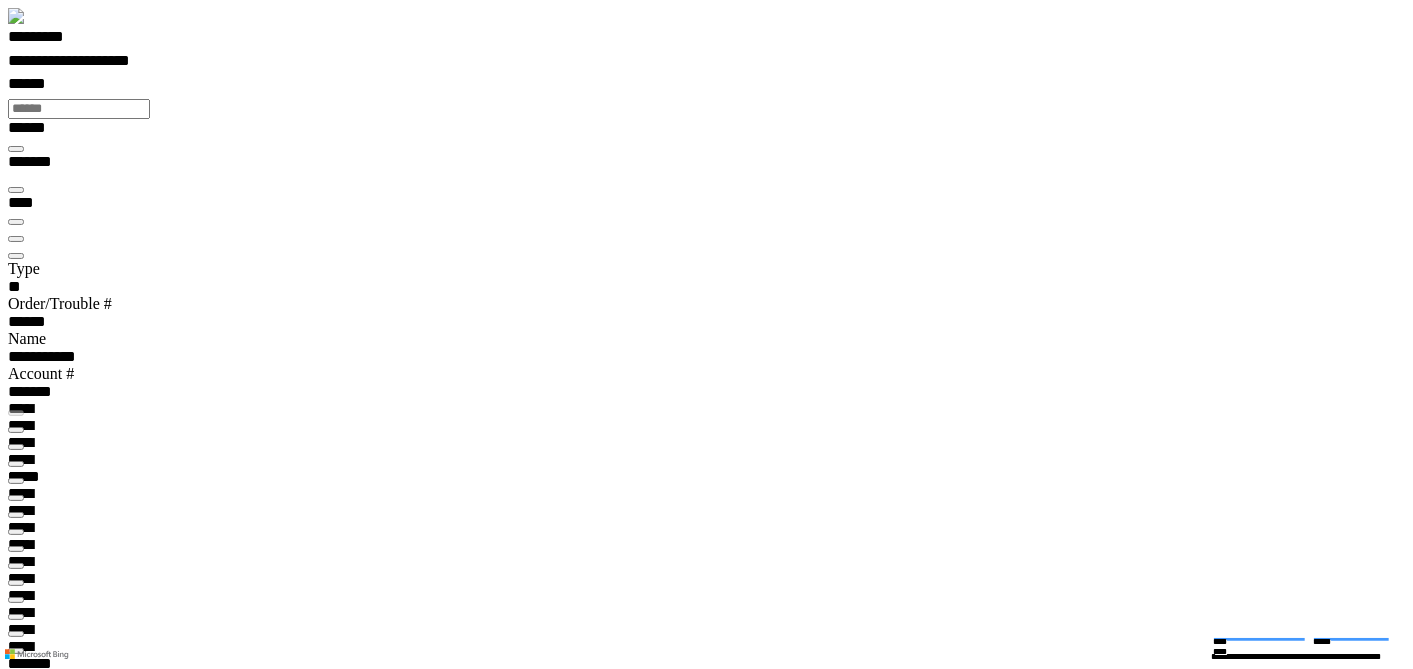 type on "****" 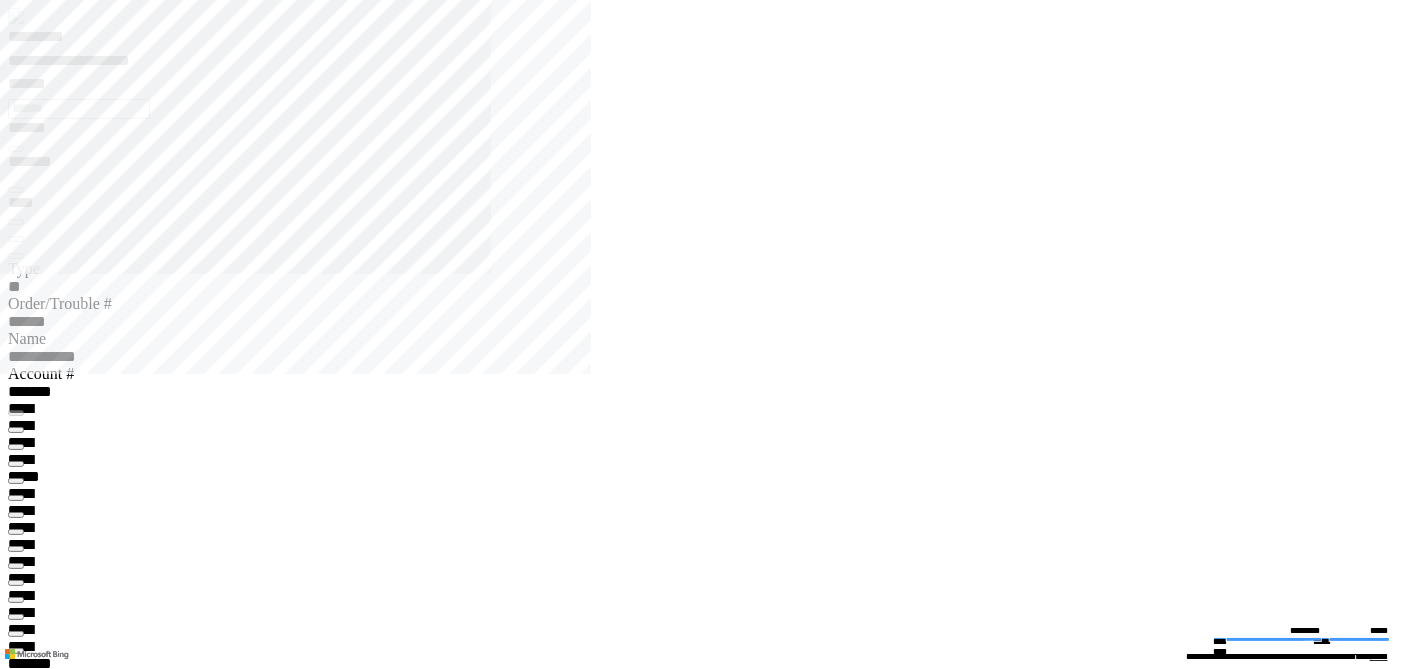 click at bounding box center [16, 28057] 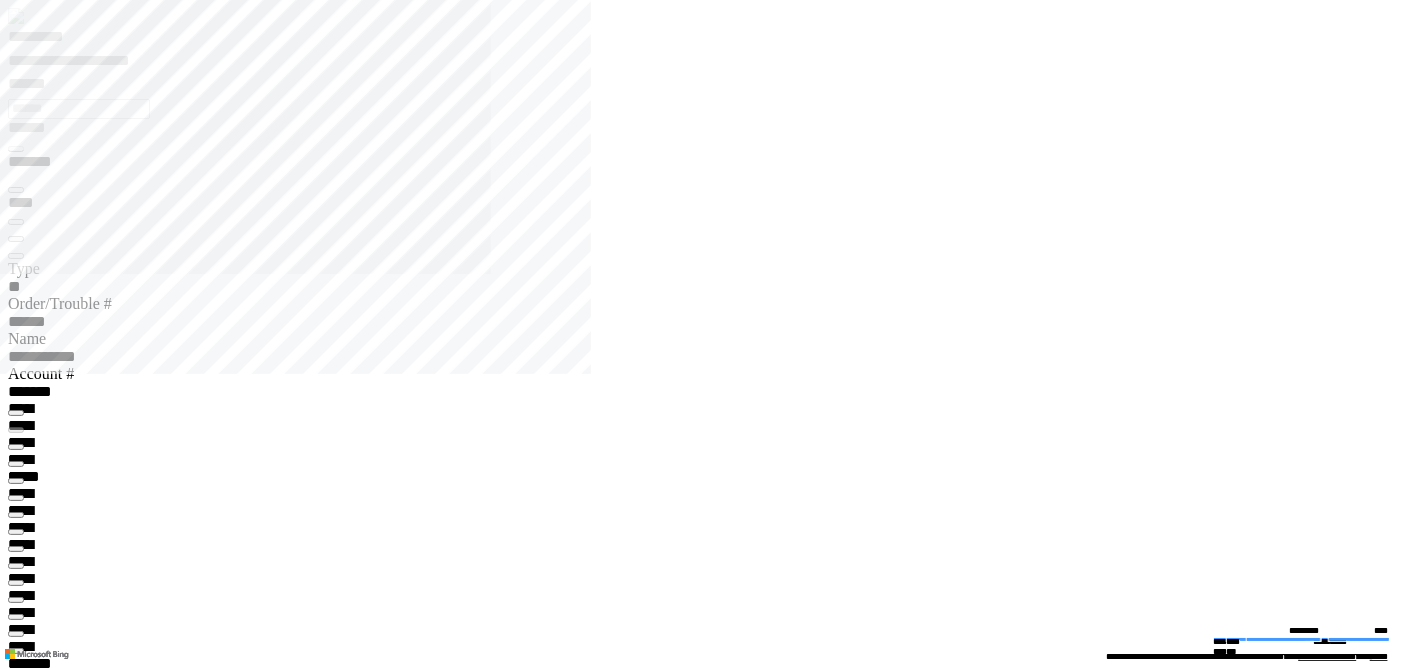 click at bounding box center (16, 23749) 